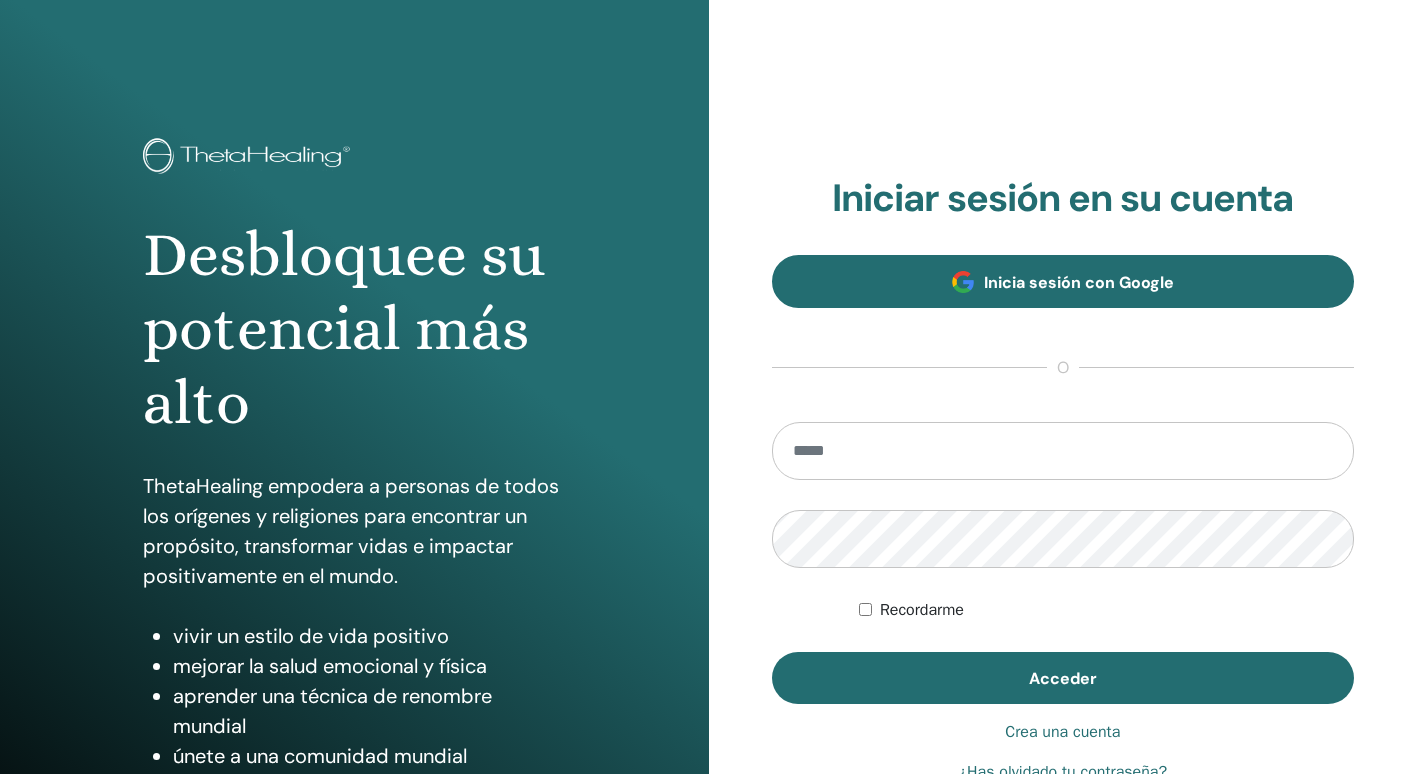 scroll, scrollTop: 0, scrollLeft: 0, axis: both 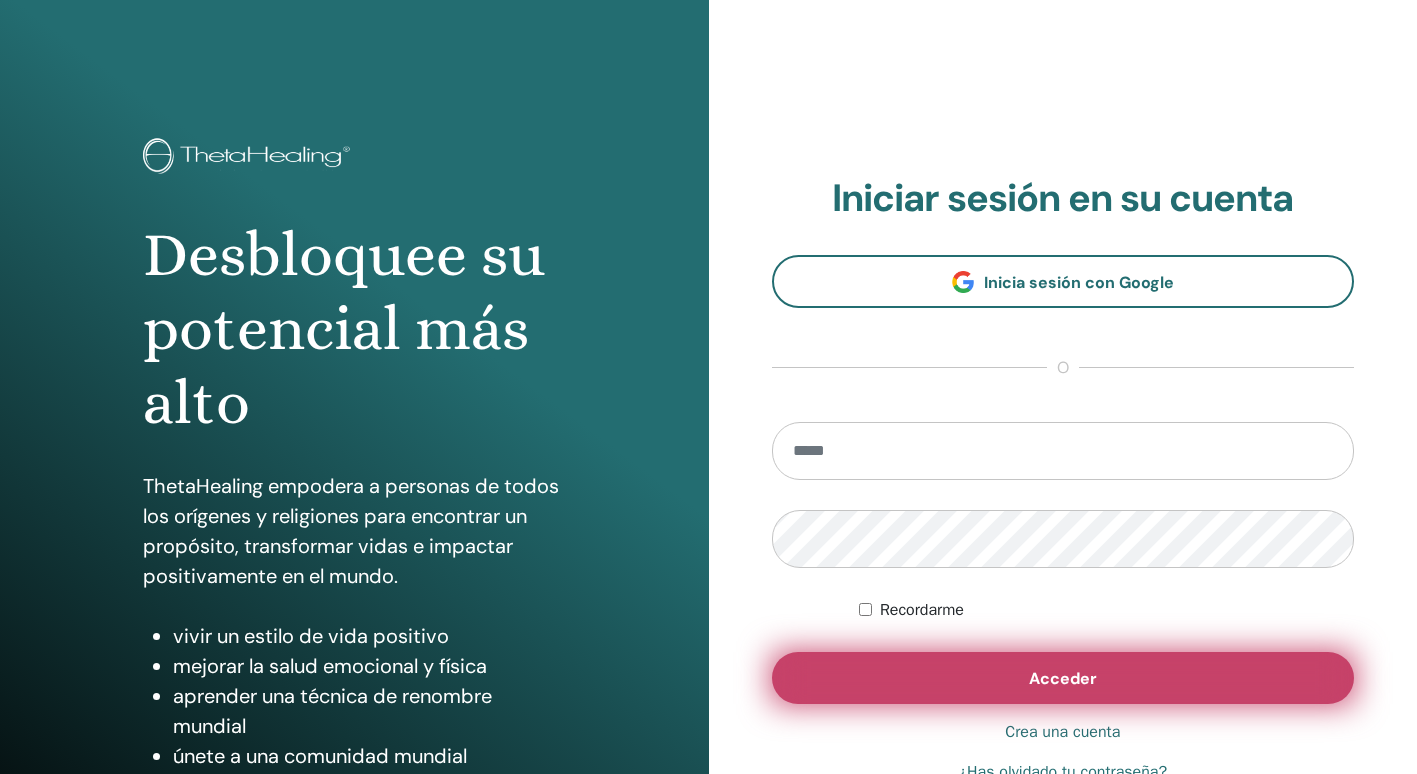 type on "**********" 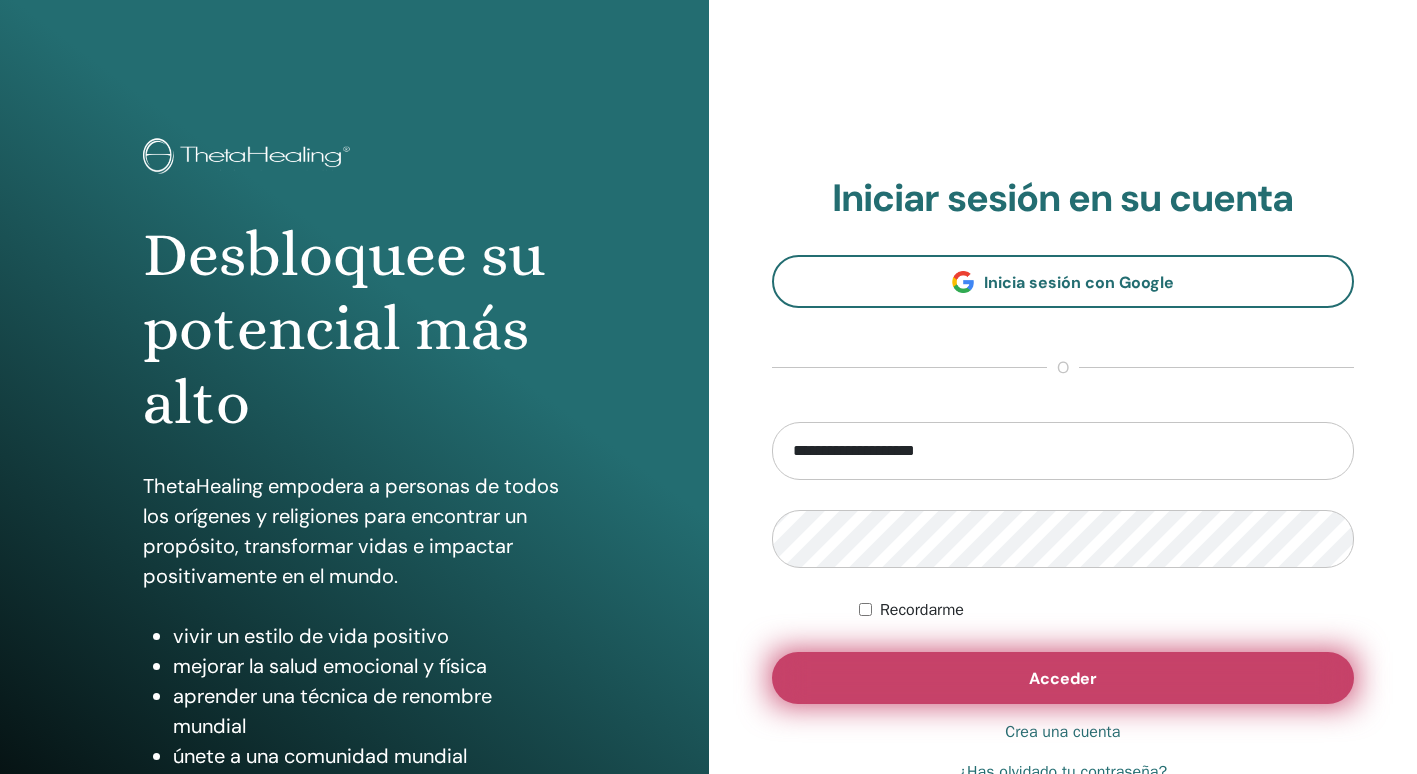 click on "Acceder" at bounding box center [1063, 678] 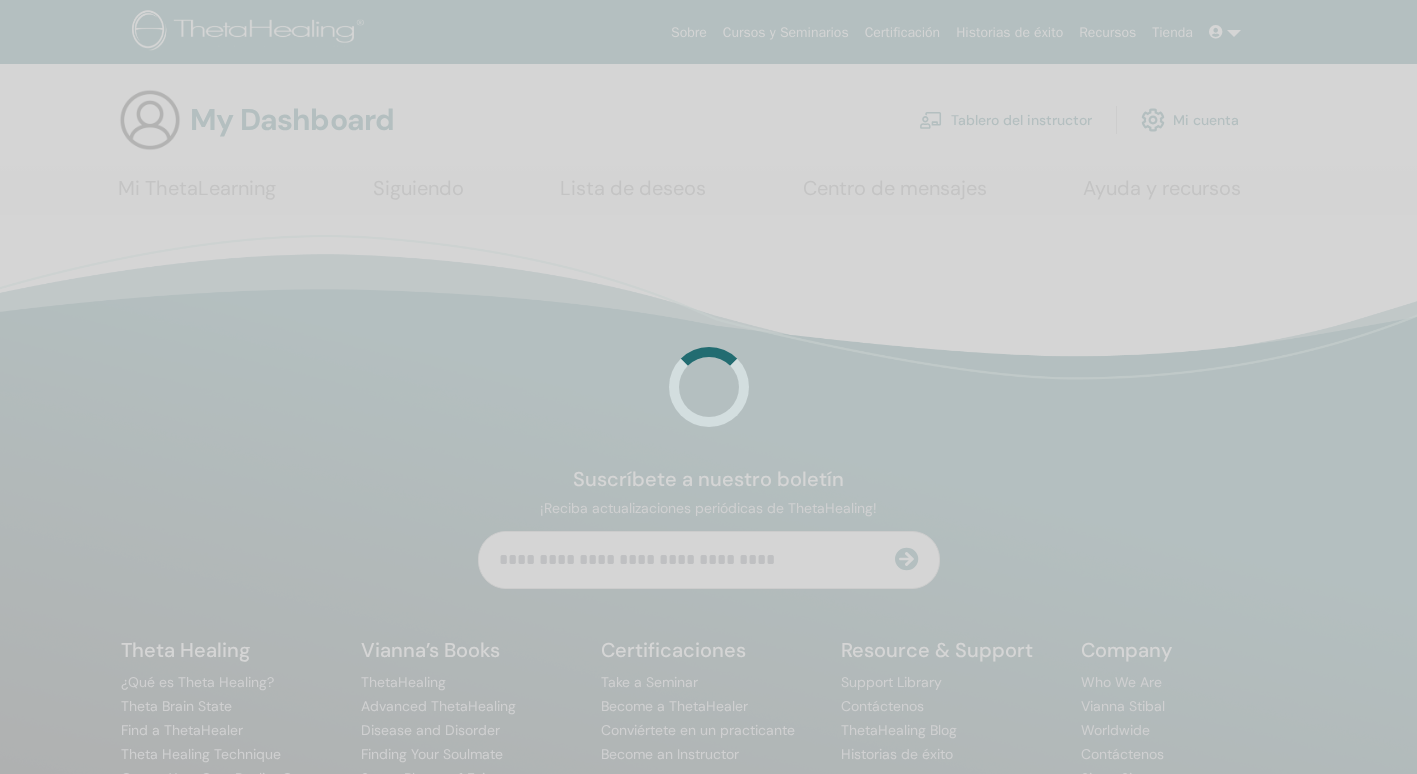 scroll, scrollTop: 0, scrollLeft: 0, axis: both 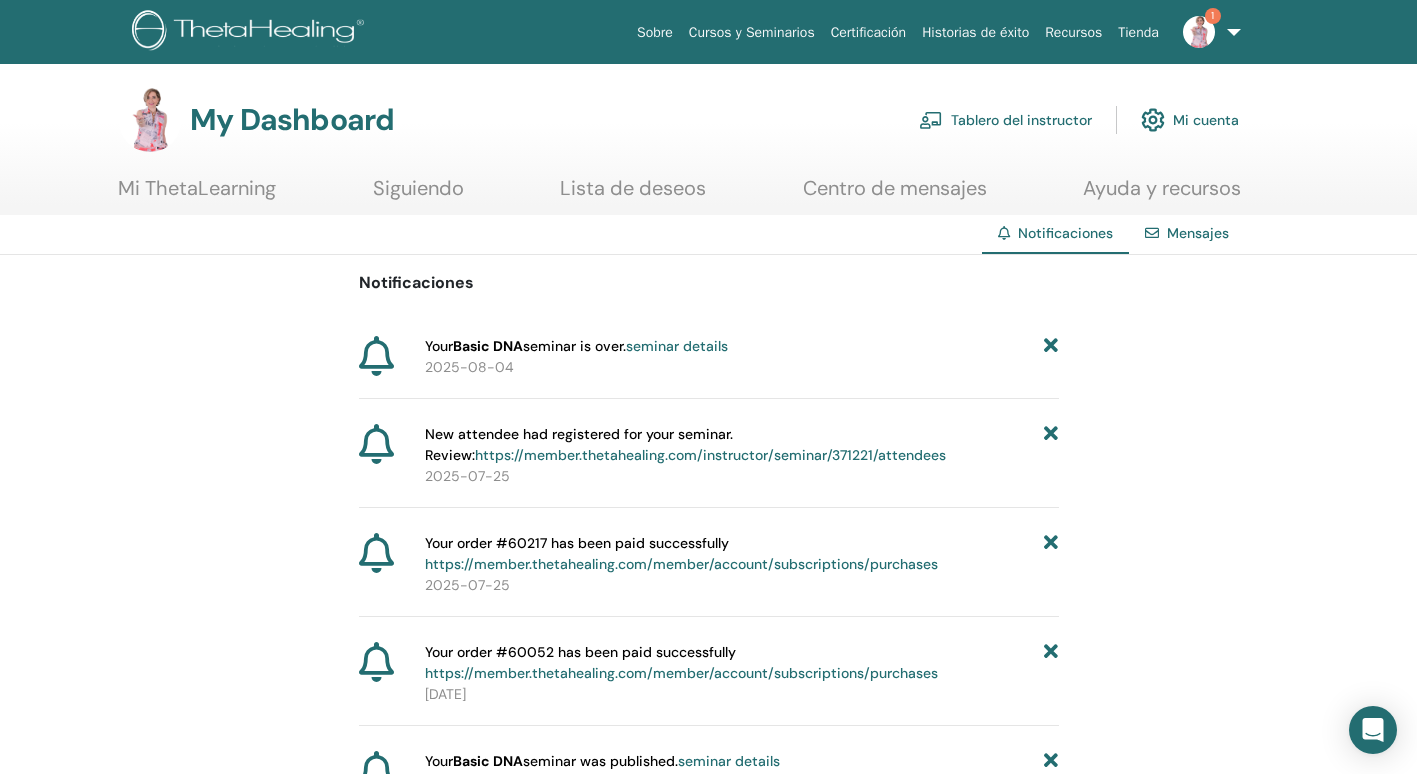 click on "Basic DNA" at bounding box center [488, 346] 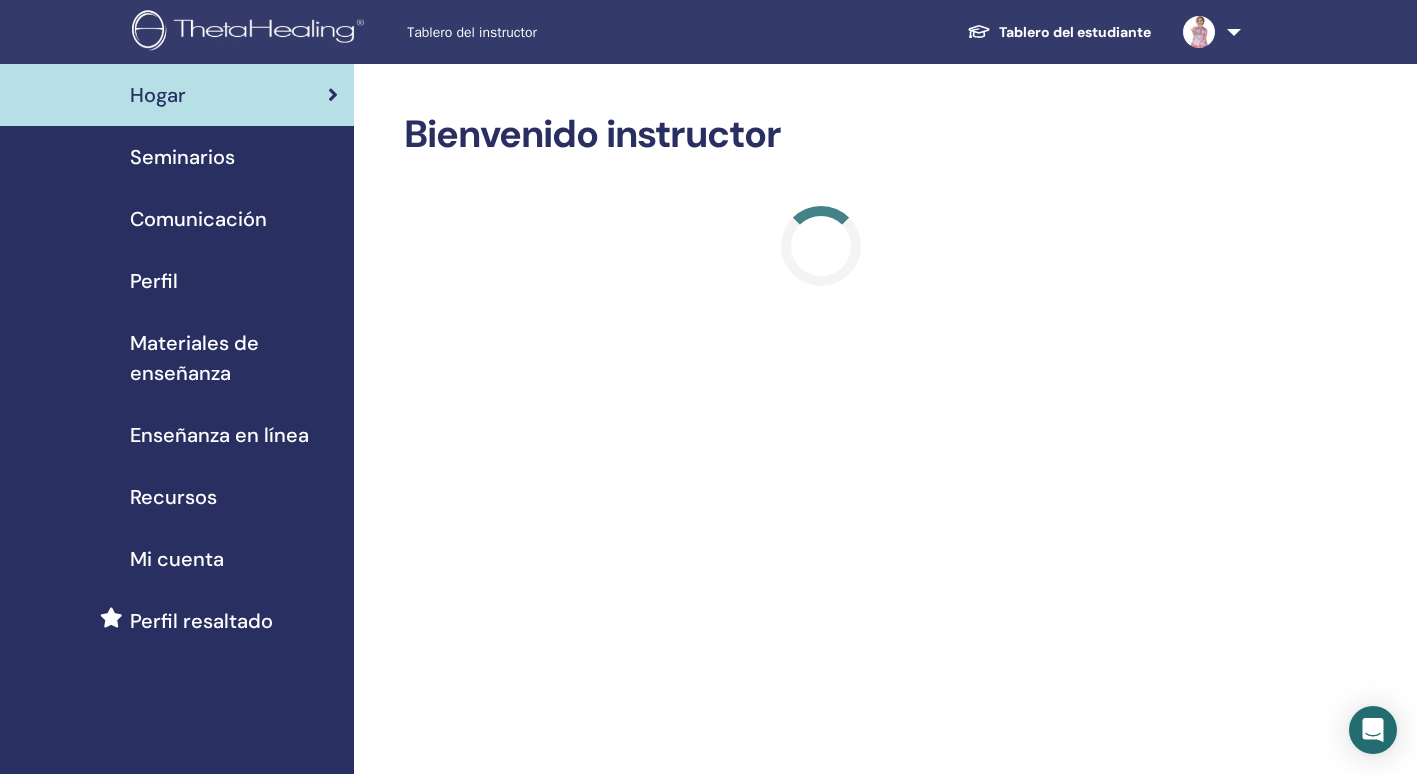 scroll, scrollTop: 0, scrollLeft: 0, axis: both 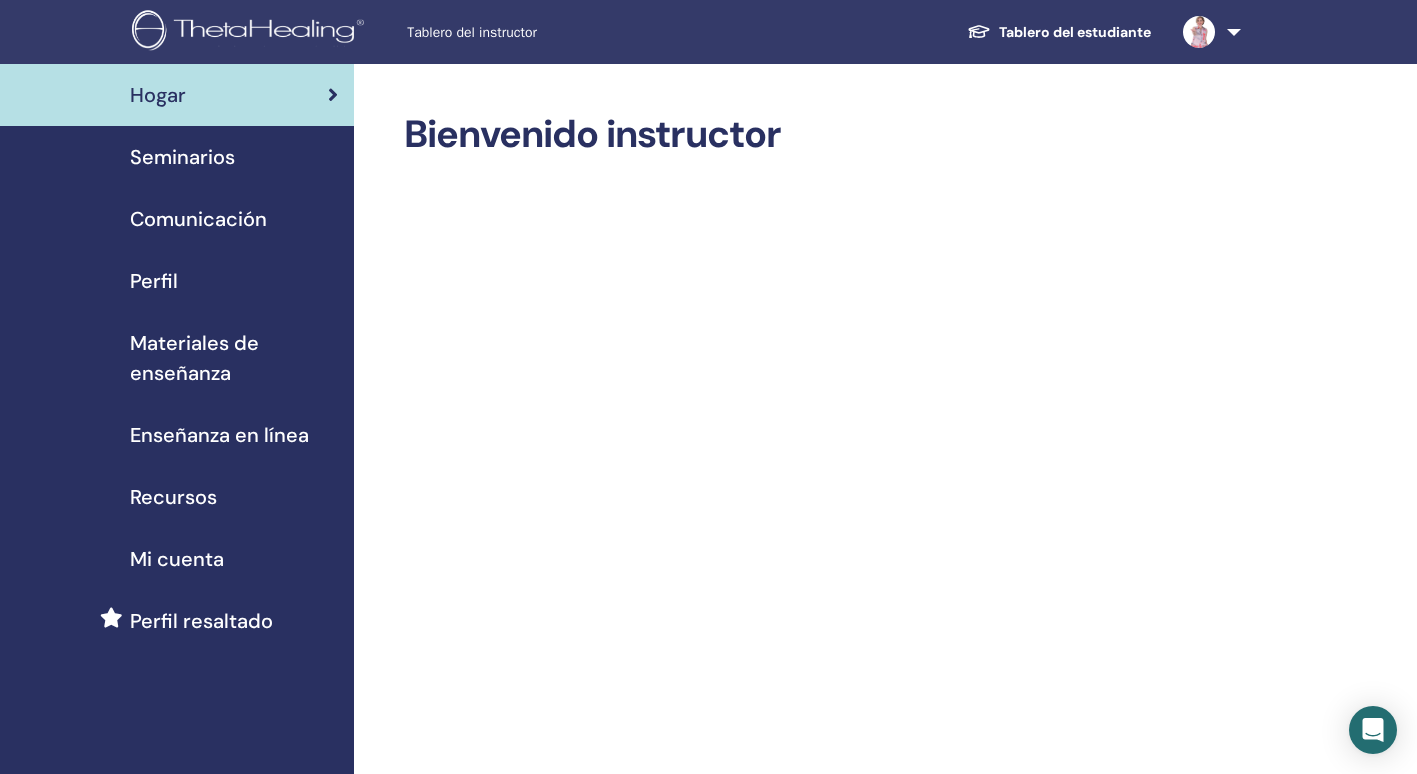 click on "Seminarios" at bounding box center [182, 157] 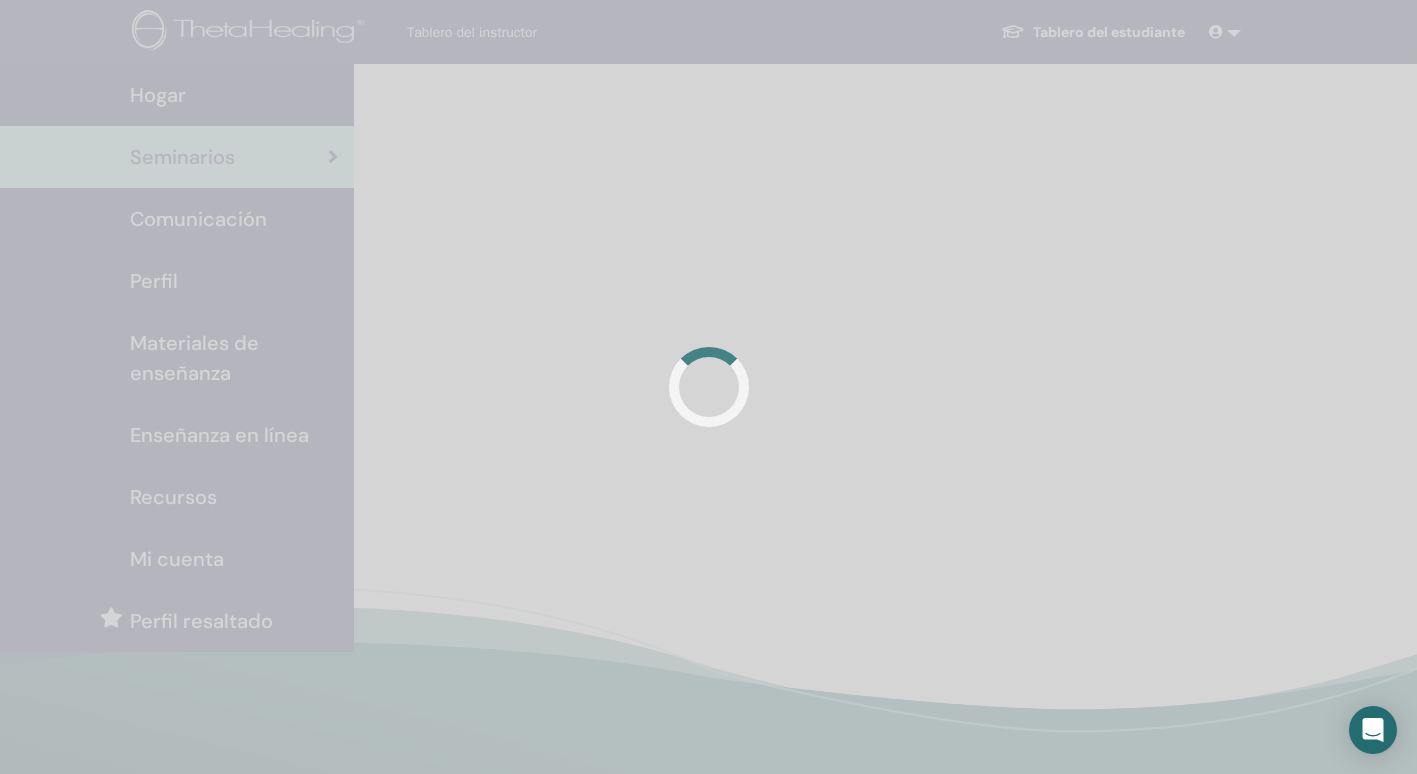 scroll, scrollTop: 0, scrollLeft: 0, axis: both 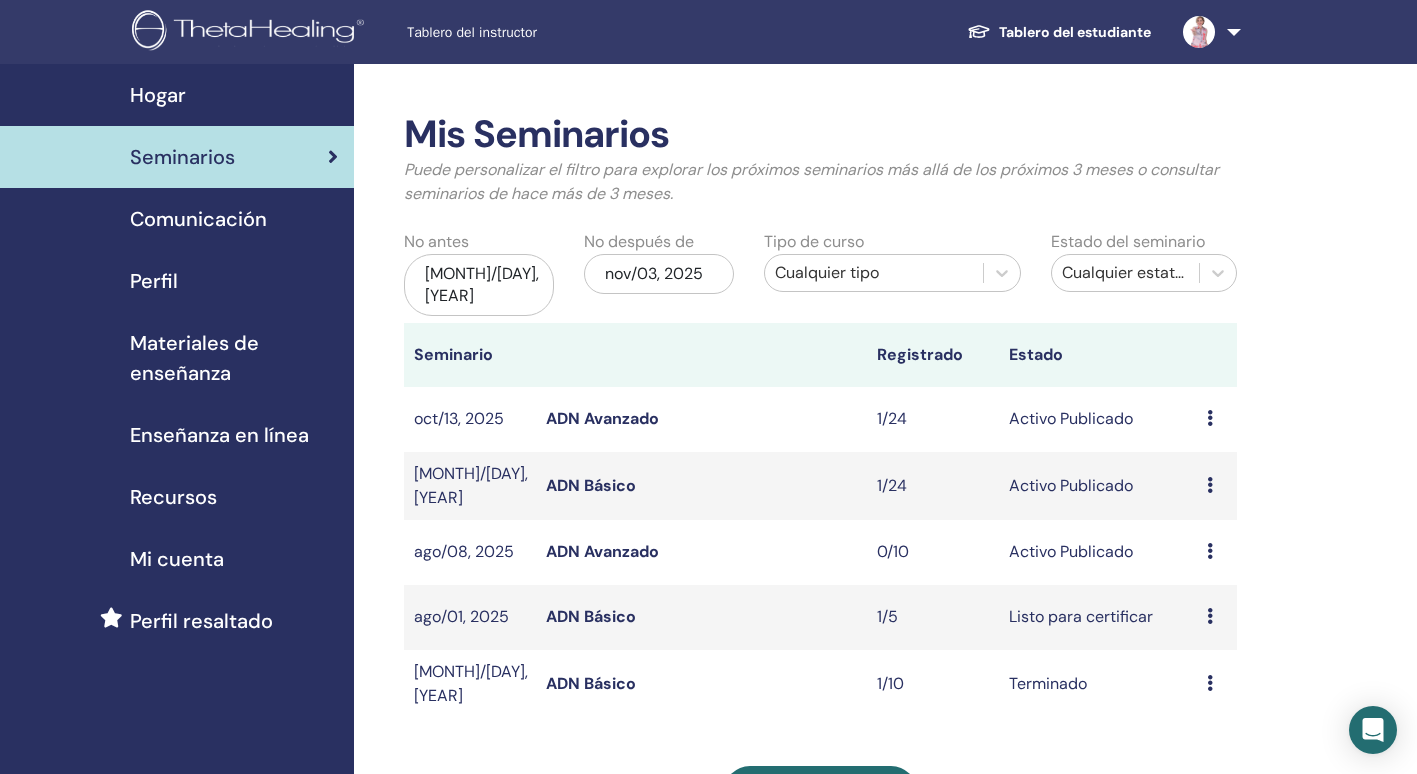 click at bounding box center (1210, 616) 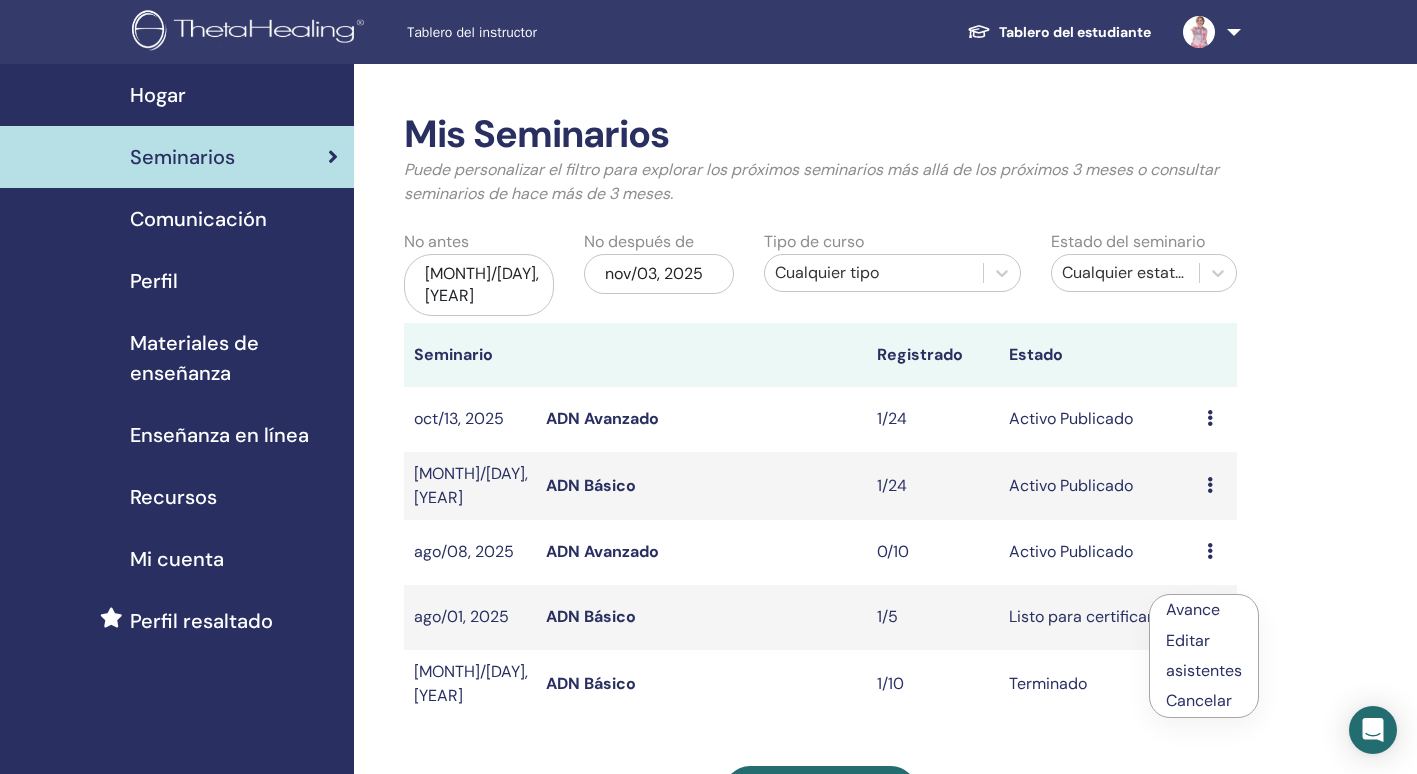 click on "ADN Básico" at bounding box center (591, 616) 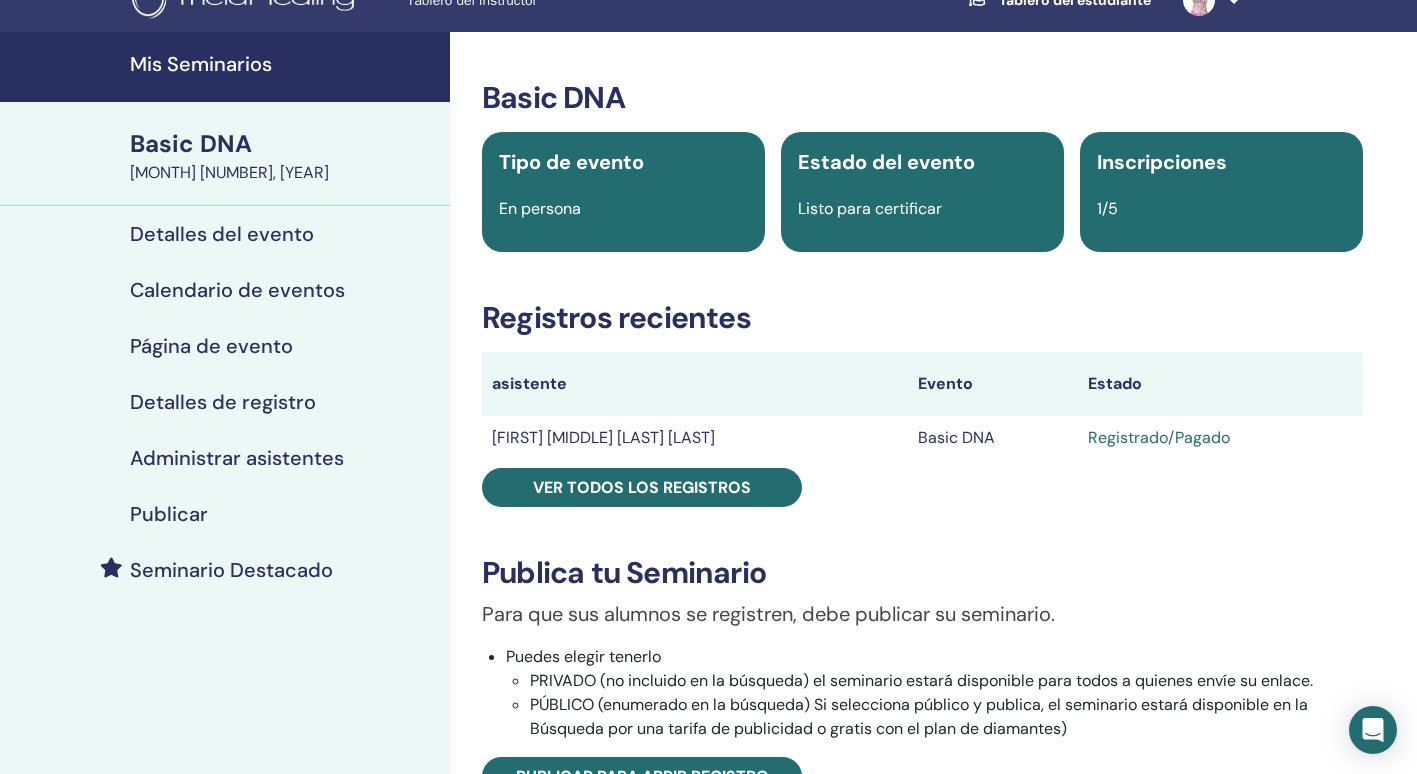 scroll, scrollTop: 100, scrollLeft: 0, axis: vertical 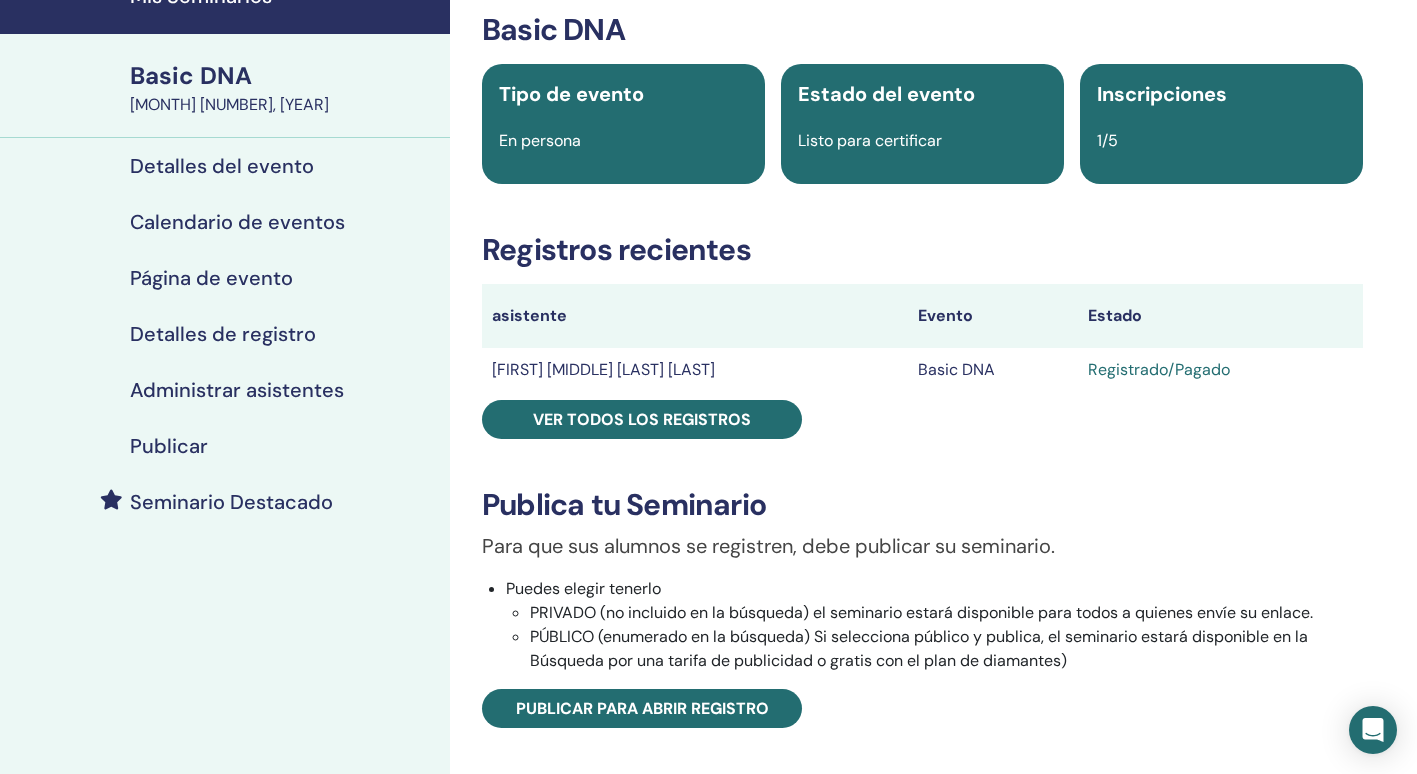 click on "[FIRST] [LAST]" at bounding box center (695, 370) 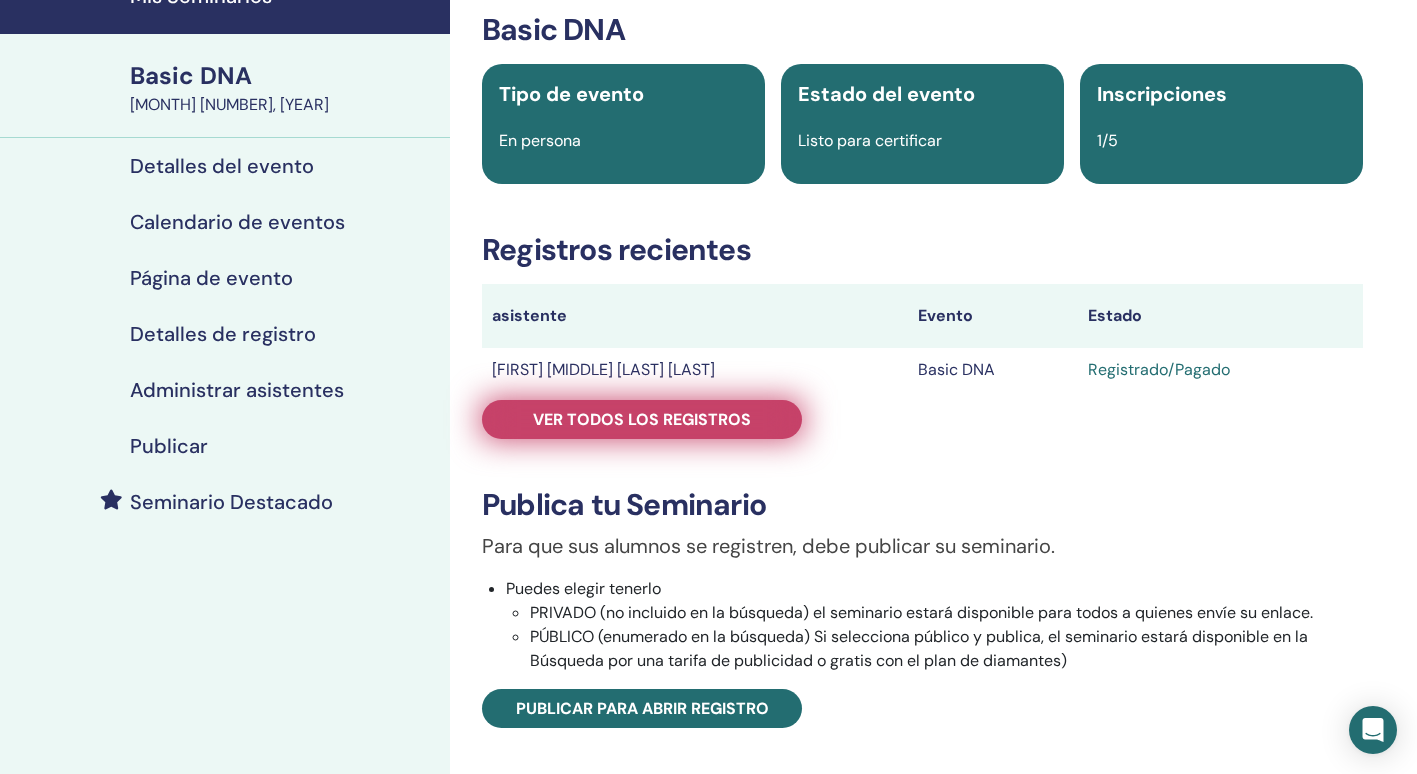 click on "Ver todos los registros" at bounding box center (642, 419) 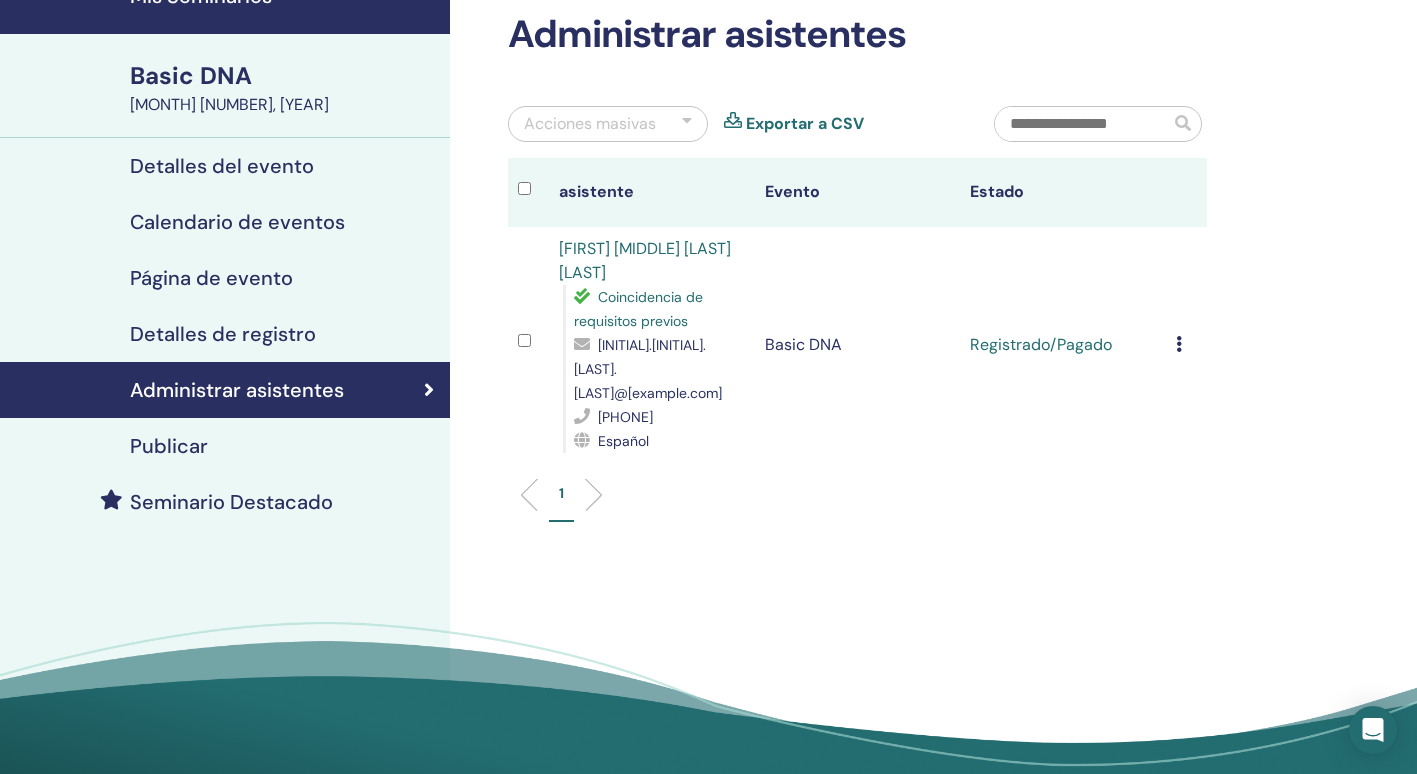 click on "Cancelar registro No autocertificar Marcar como pagado Marcar como no pagado Marcar como ausente Completar y certificar Descargar Certificado" at bounding box center [1186, 345] 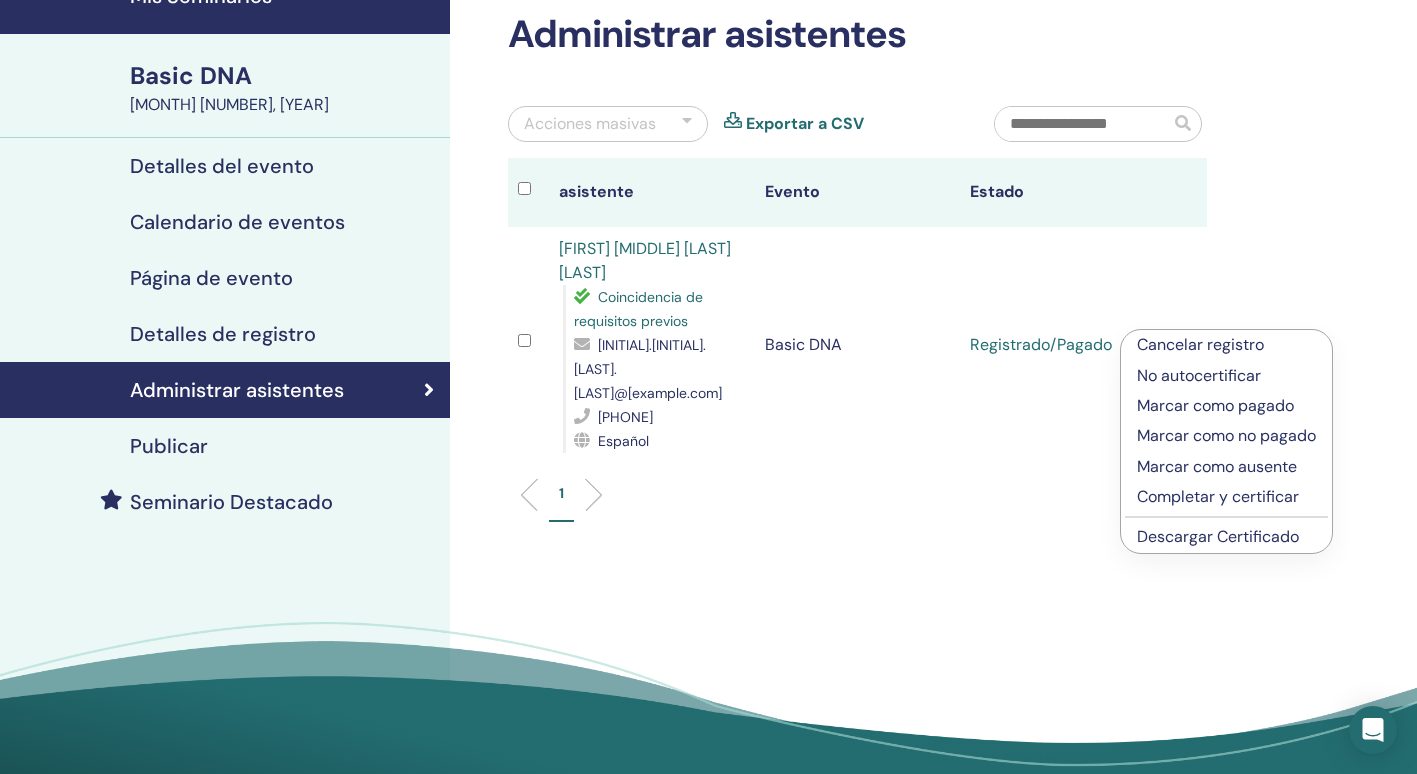 click on "Completar y certificar" at bounding box center (1226, 497) 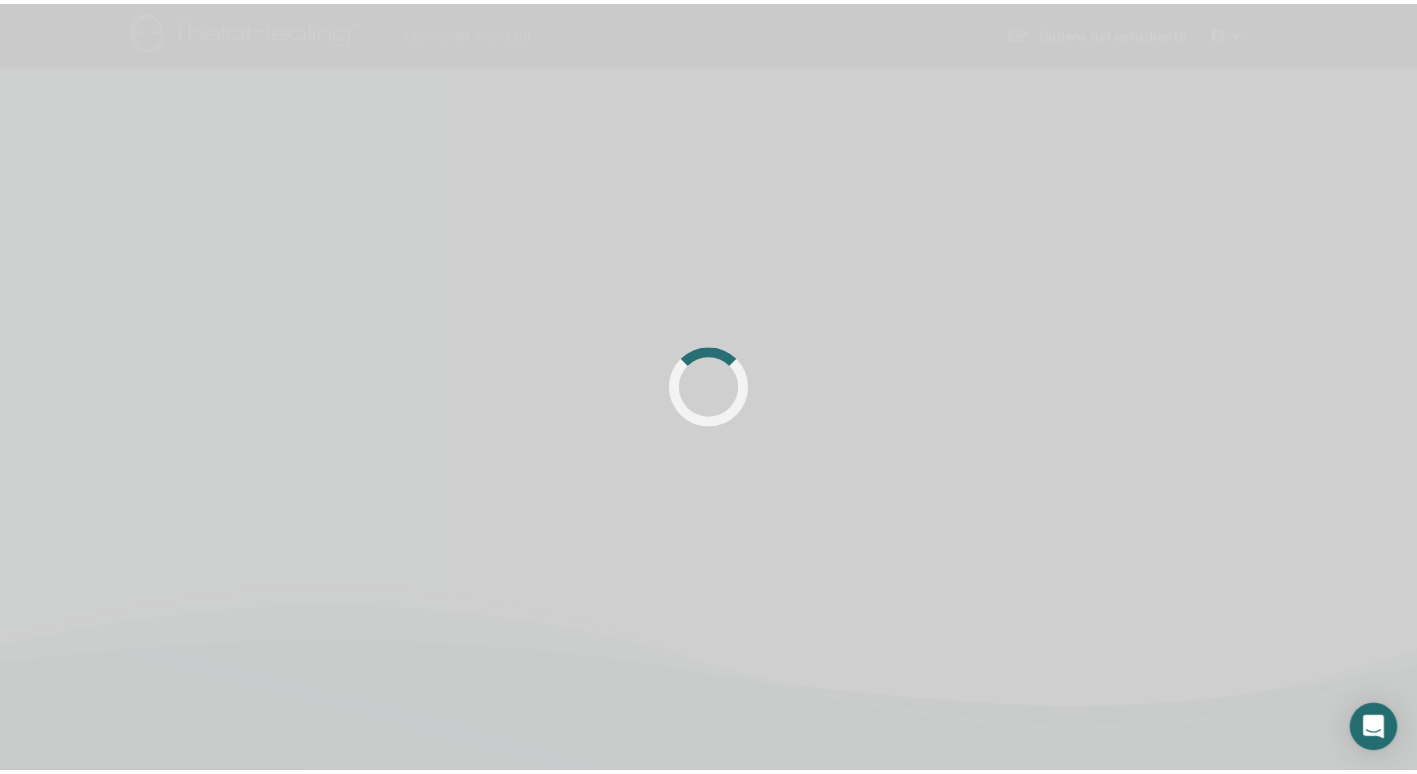 scroll, scrollTop: 0, scrollLeft: 0, axis: both 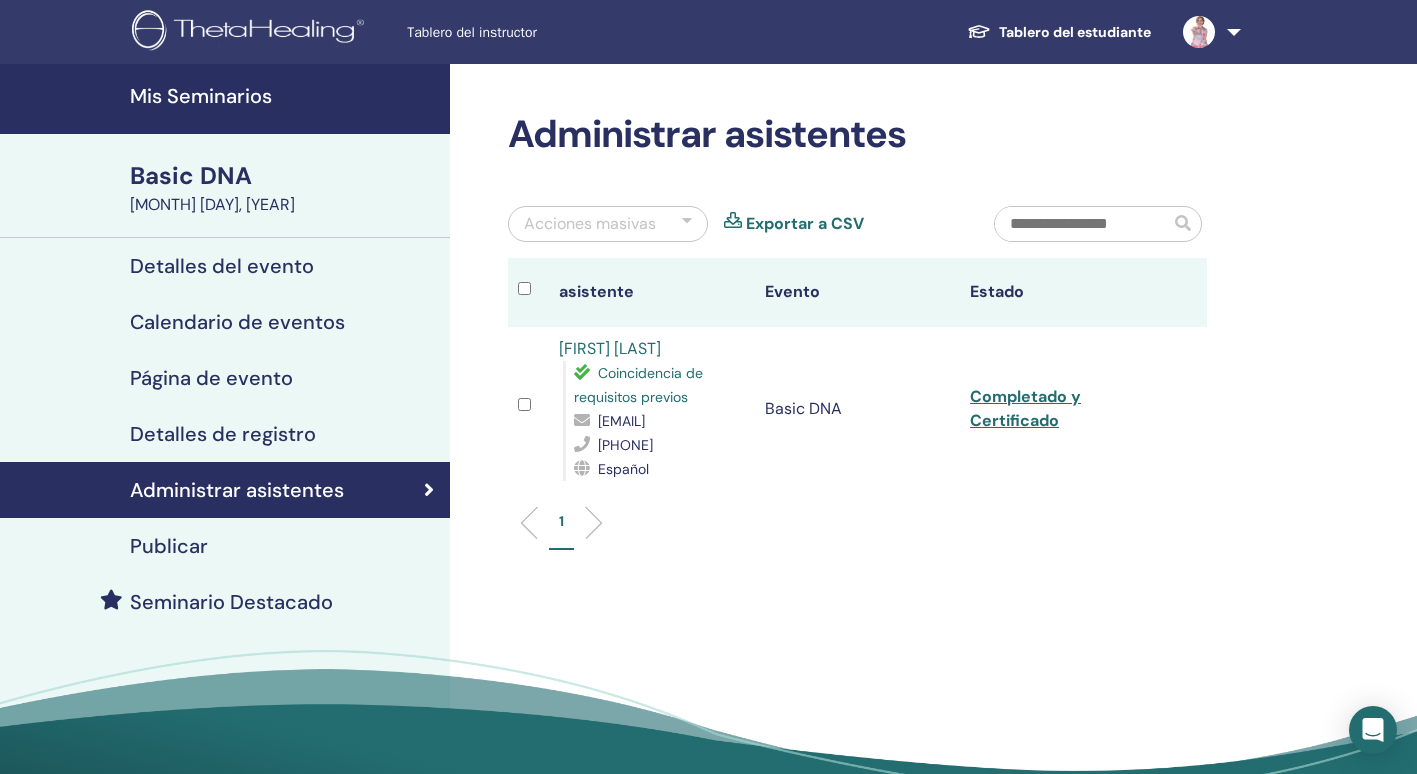 click on "Administrar asistentes Acciones masivas Exportar a CSV asistente Evento Estado [FIRST] [LAST] Coincidencia de requisitos previos [EMAIL] [PHONE] Español Basic DNA Completado y Certificado 1" at bounding box center (922, 457) 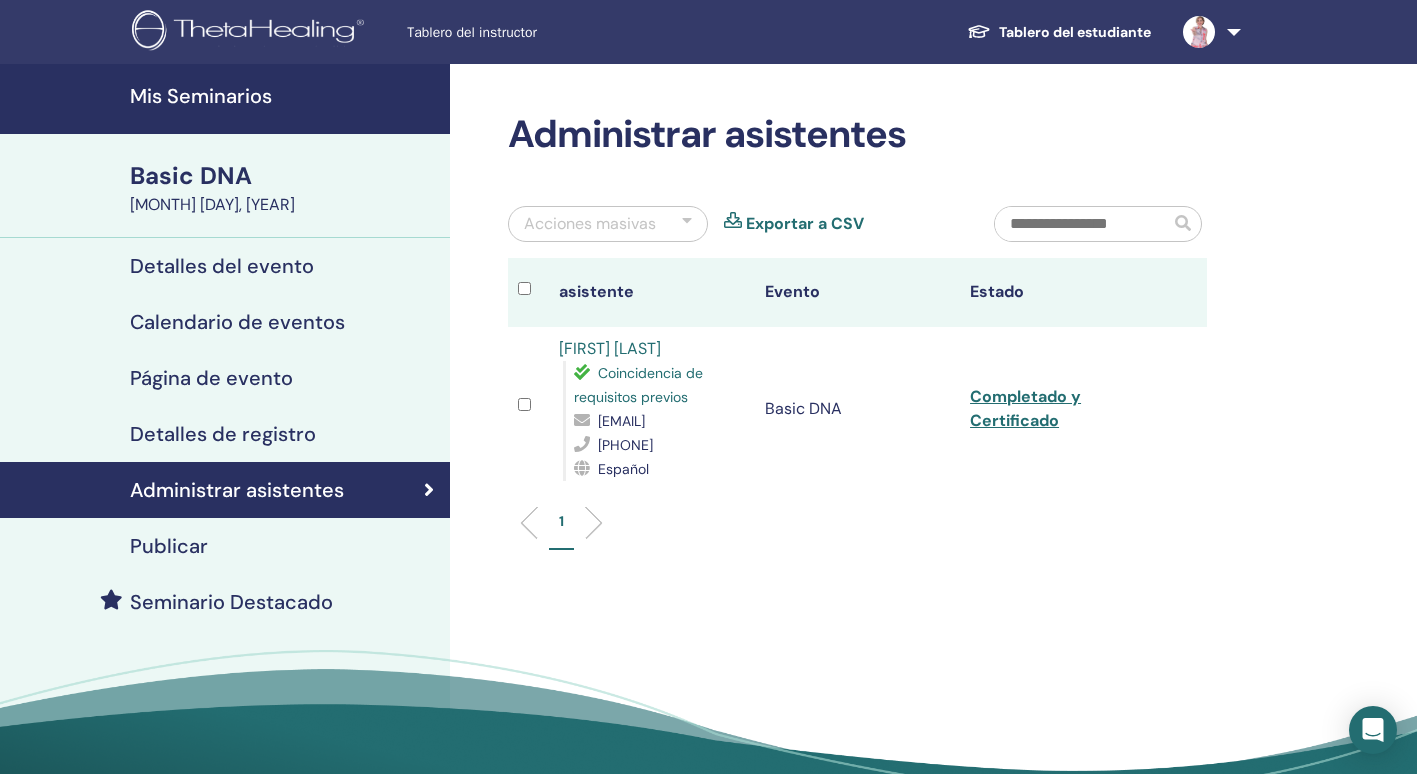 click at bounding box center [1208, 32] 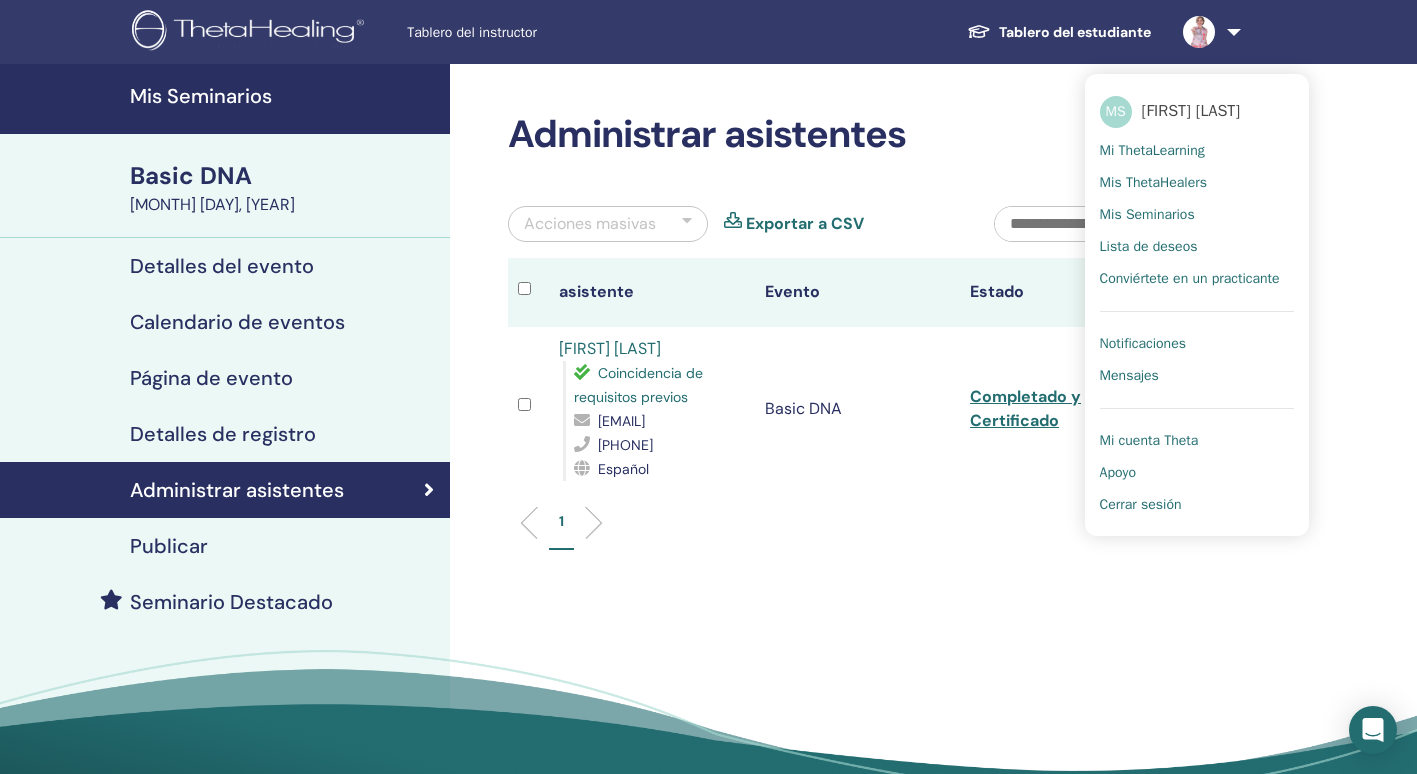 click on "Cerrar sesión" at bounding box center [1141, 505] 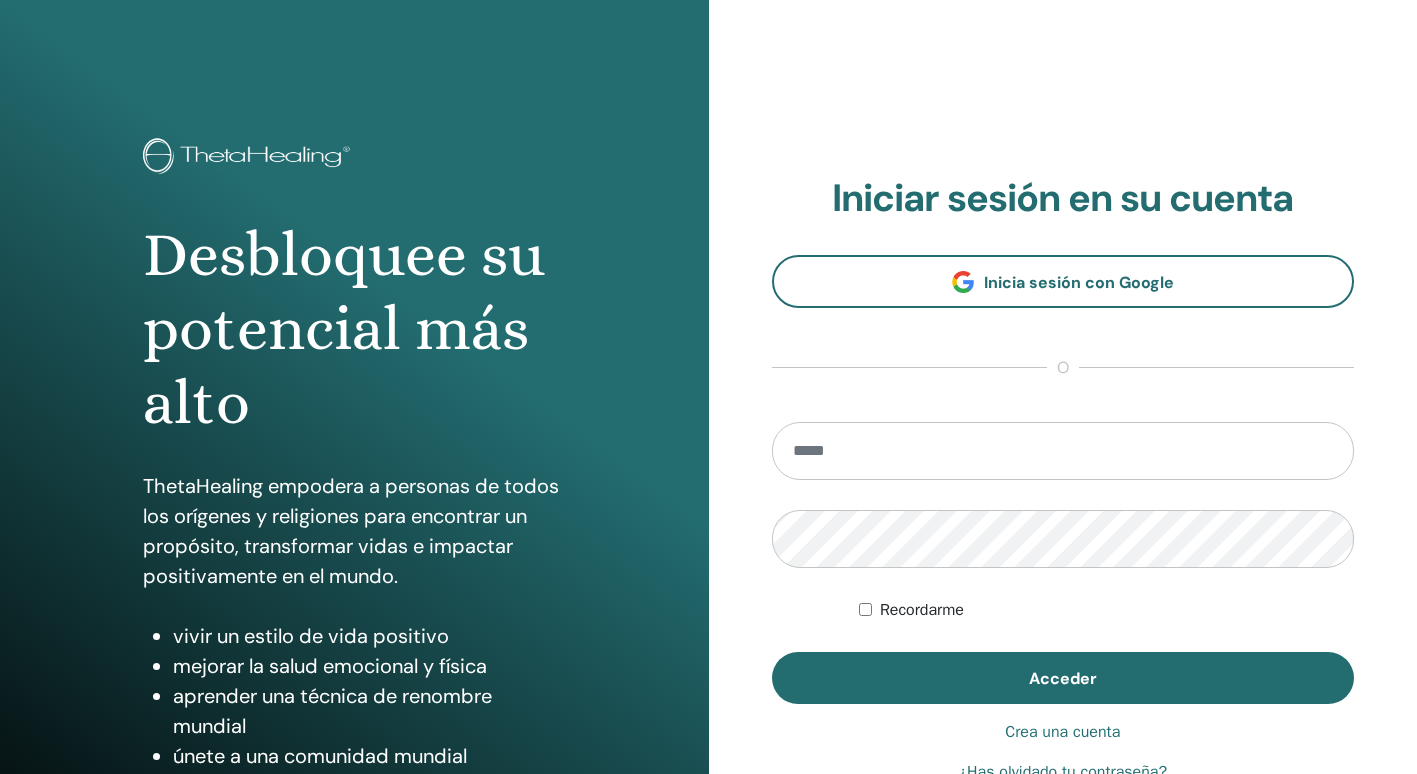 scroll, scrollTop: 0, scrollLeft: 0, axis: both 